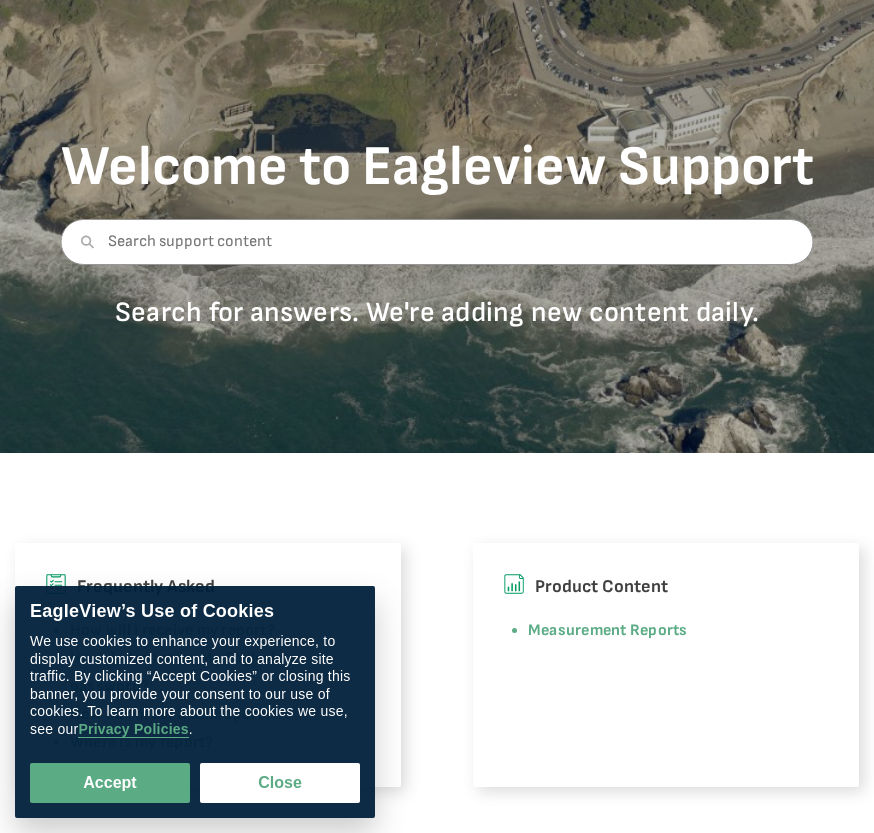 scroll, scrollTop: 0, scrollLeft: 0, axis: both 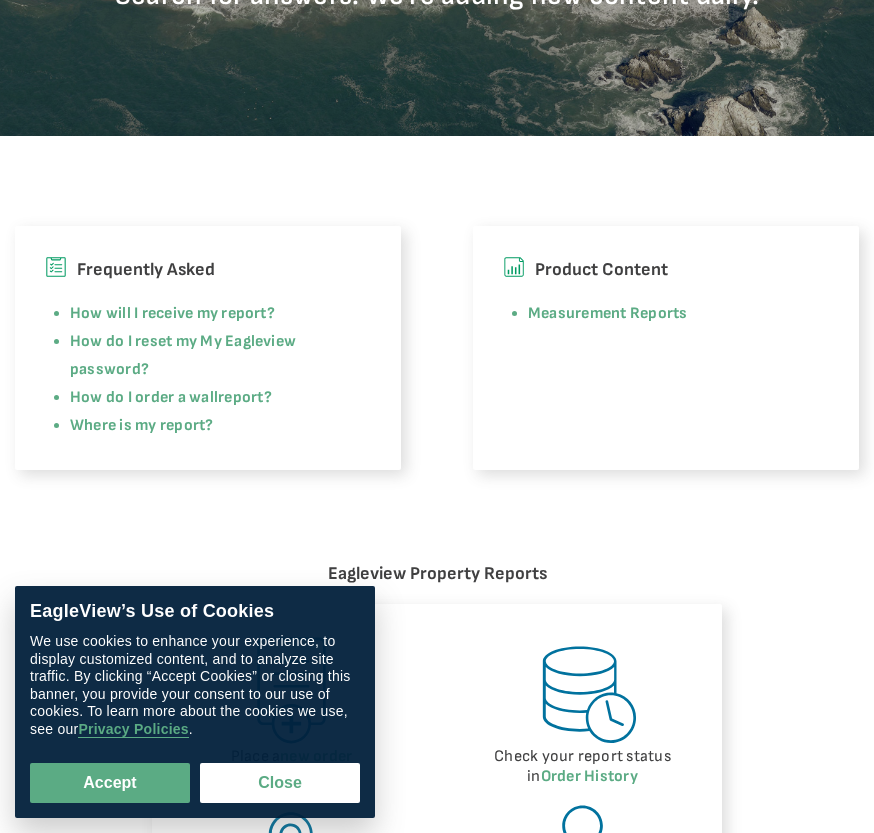 drag, startPoint x: 97, startPoint y: 782, endPoint x: 148, endPoint y: 682, distance: 112.25417 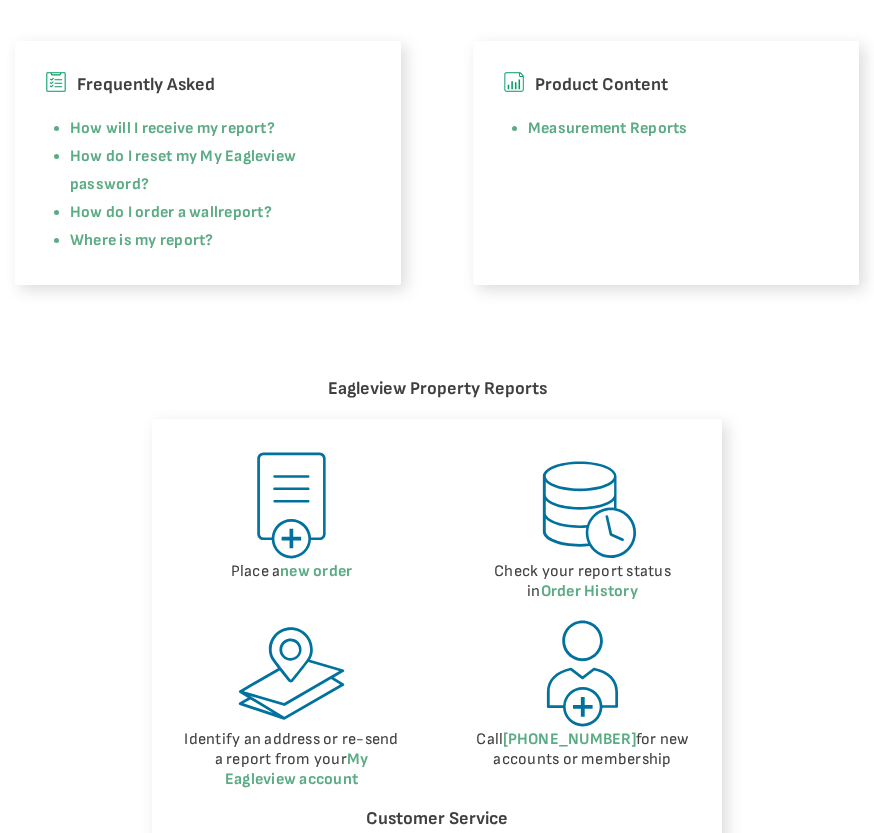 scroll, scrollTop: 800, scrollLeft: 0, axis: vertical 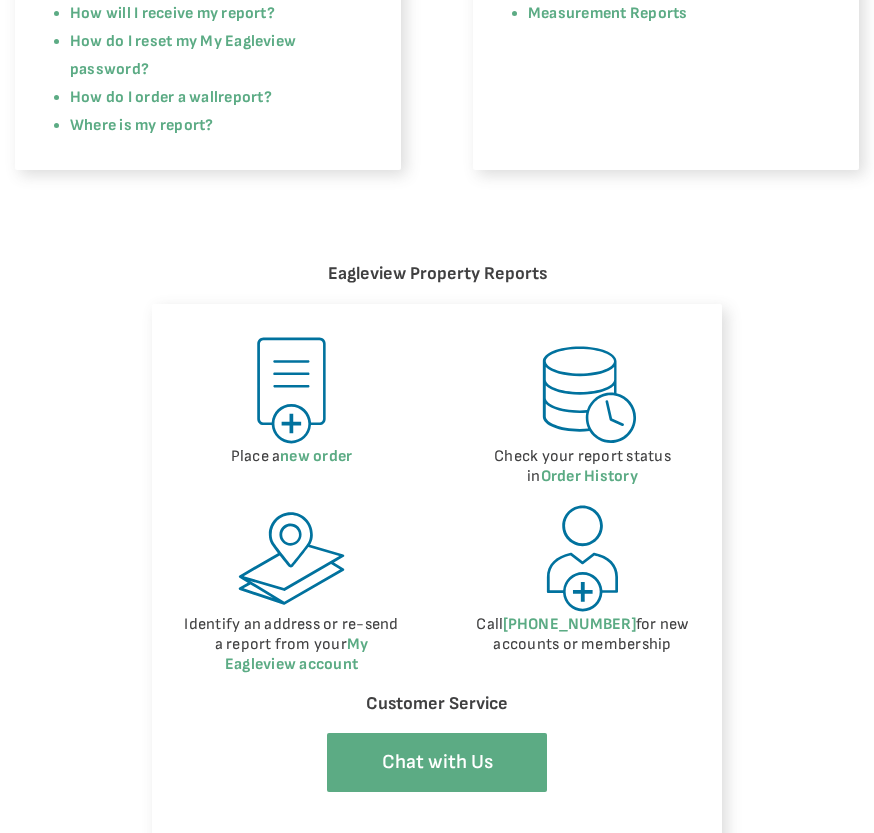 click on "Identify an address or re-send a report from your  My Eagleview account
Call  (866) 659-8439  for new accounts or membership" at bounding box center [437, 588] 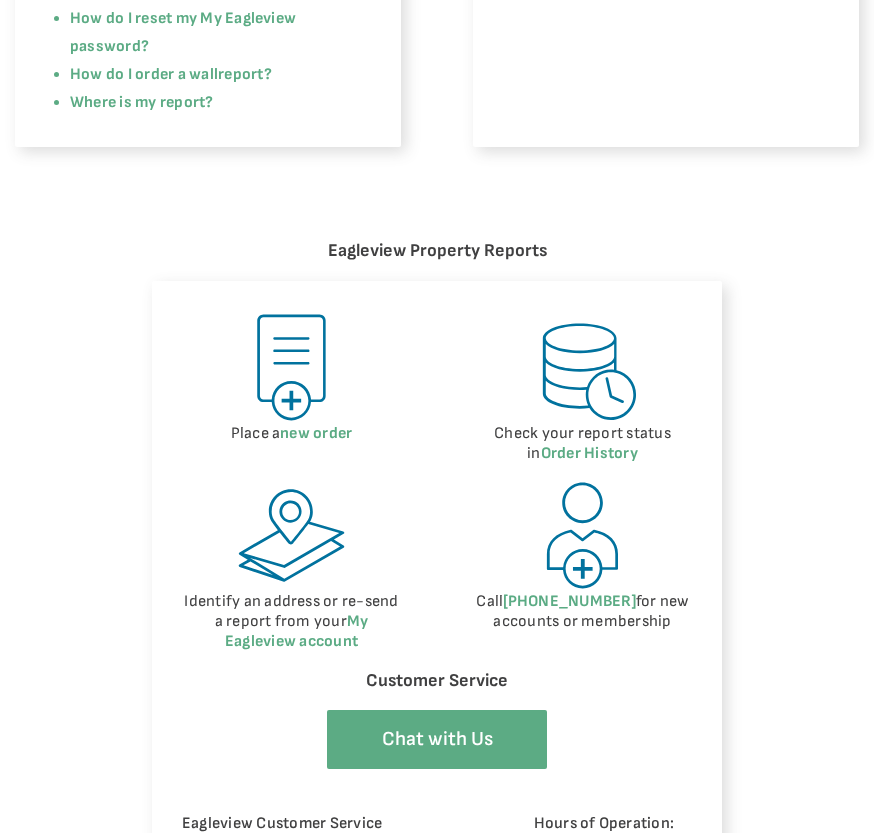 scroll, scrollTop: 1000, scrollLeft: 0, axis: vertical 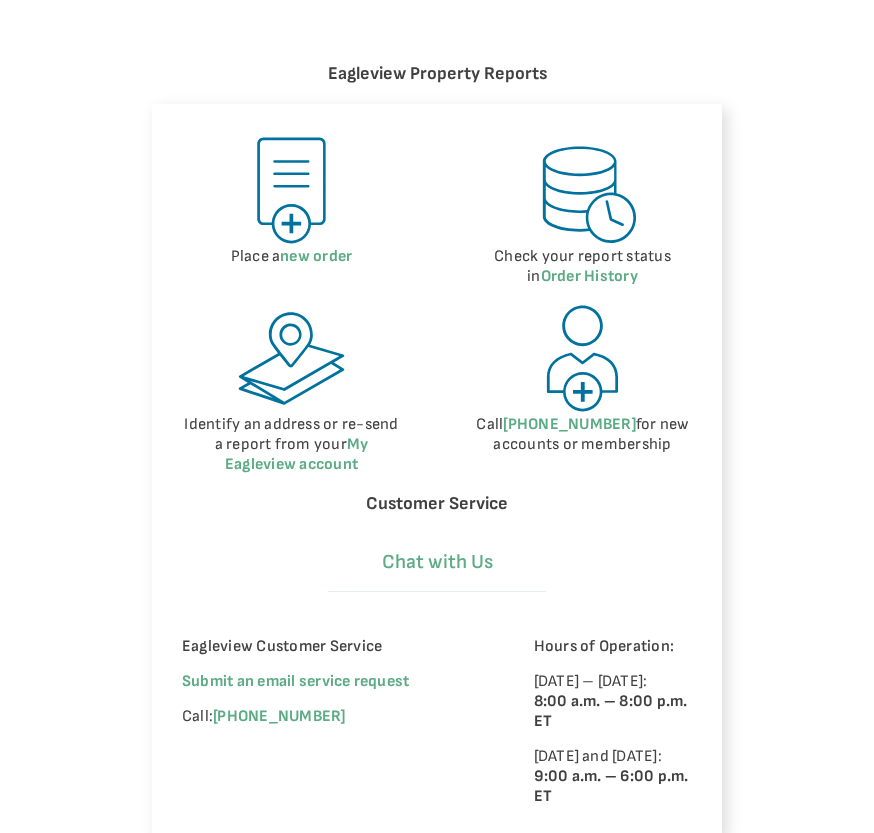 click on "Chat with Us" at bounding box center (437, 562) 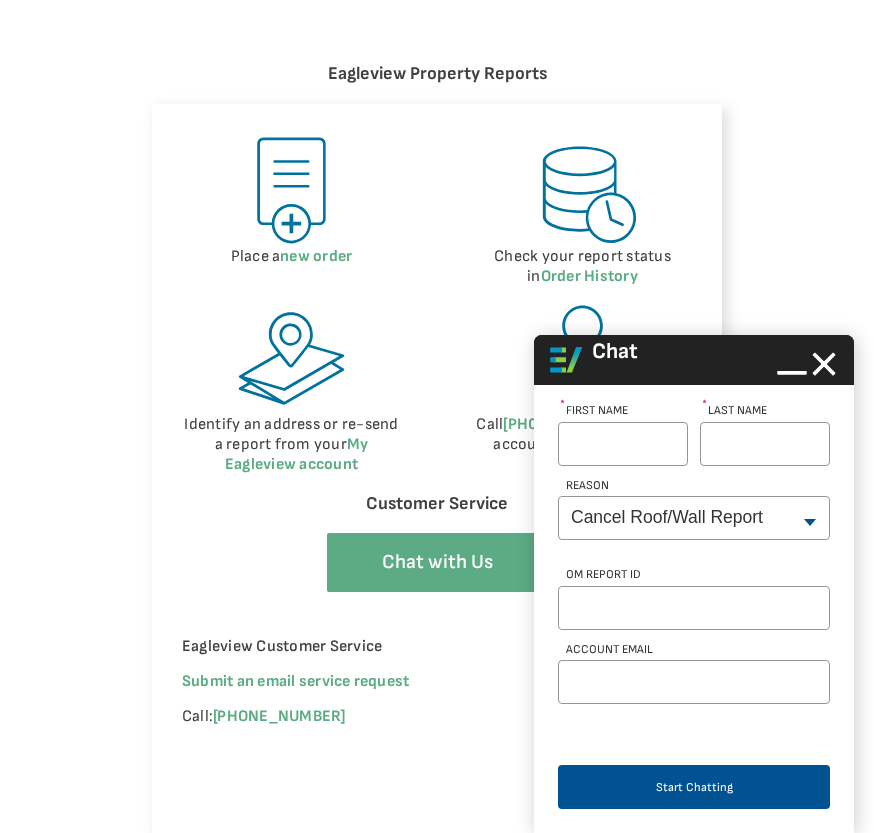 click on "First Name *" at bounding box center [623, 444] 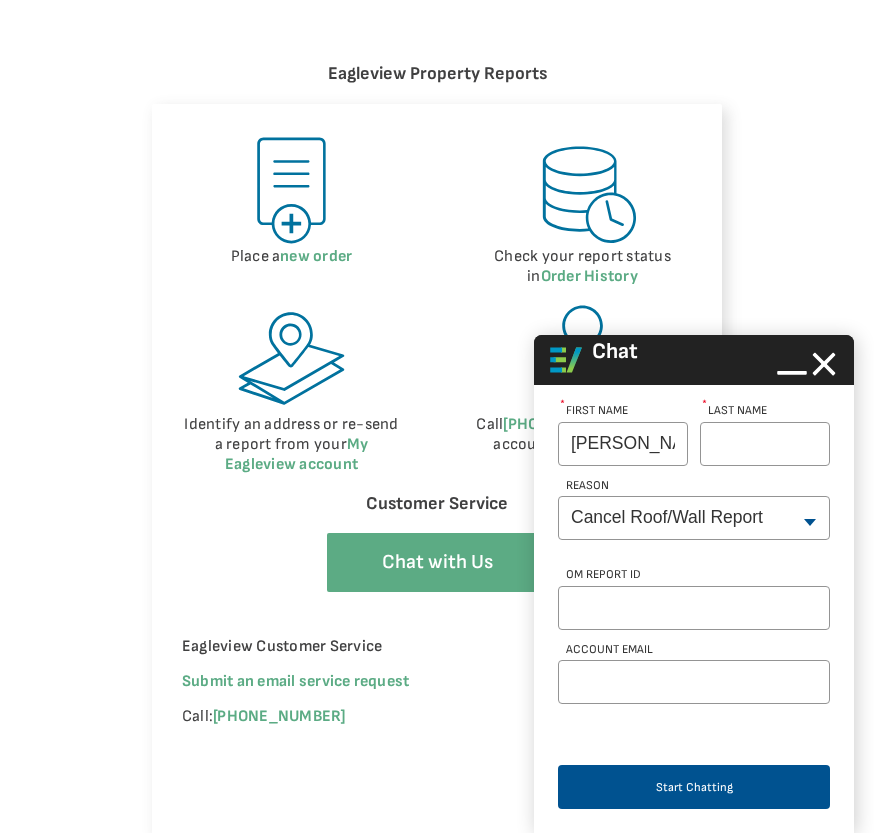 type on "[PERSON_NAME]" 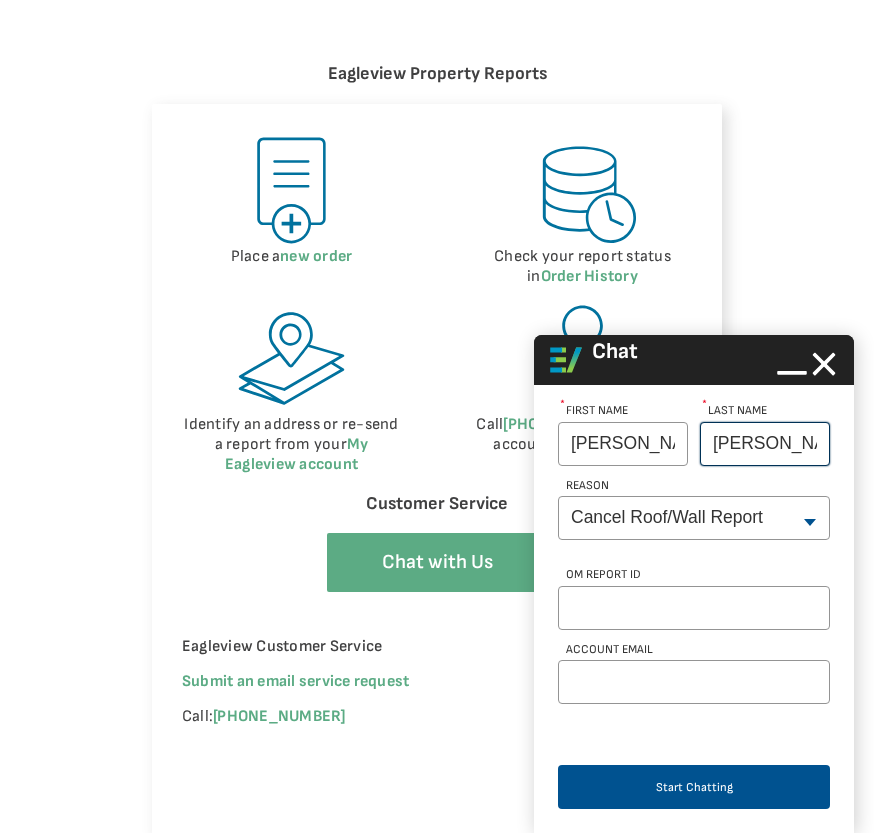 type on "[PERSON_NAME]" 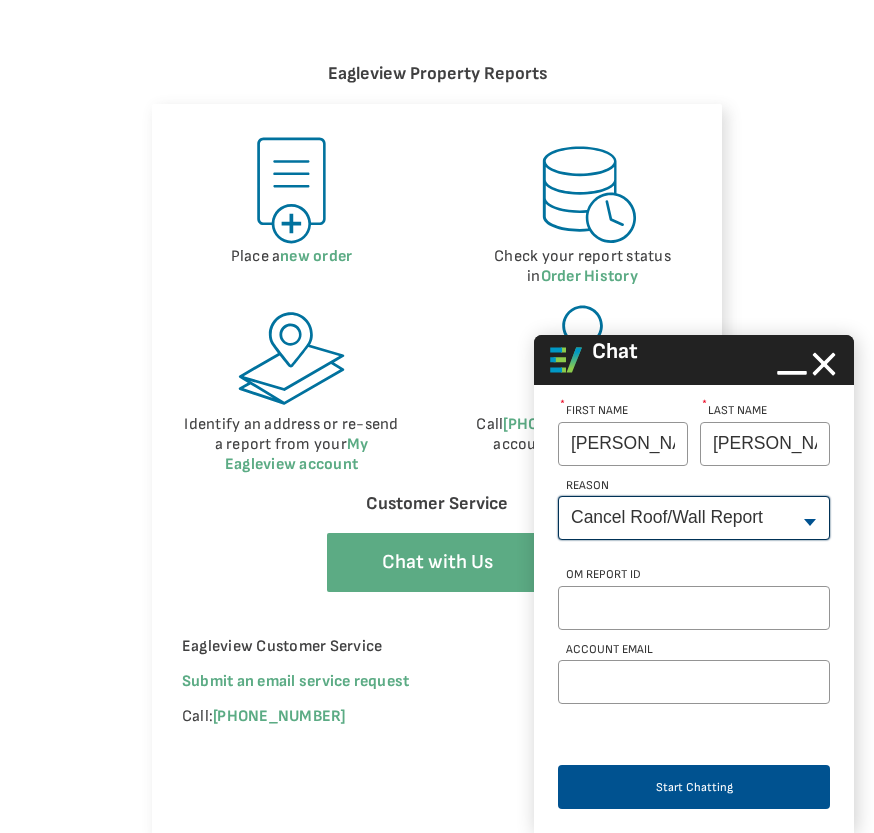 click on "--None-- Cancel Roof/Wall Report Document Request Invoice Request Missing Additional Structure Password Reset Pricing Question Refund Request Roof/Wall Report Status Sitemap Request Update Roof/Wall Report Address Wrong House on Report Xactimate Other Reason Xactimate Integration" at bounding box center [694, 518] 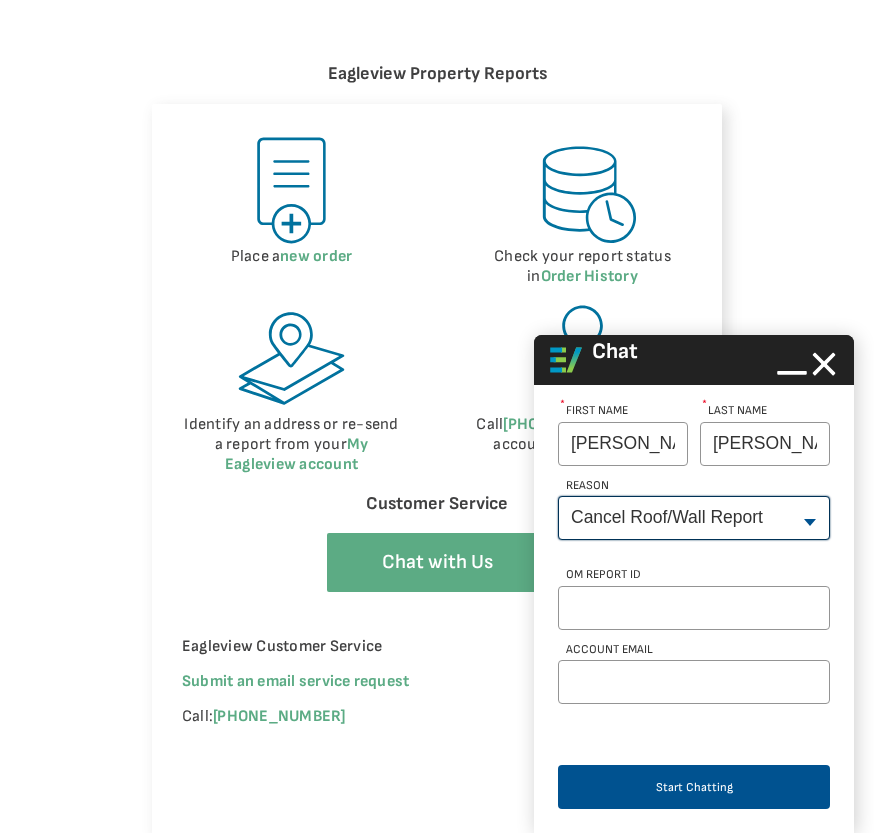 select on "Missing_Additional_Struct" 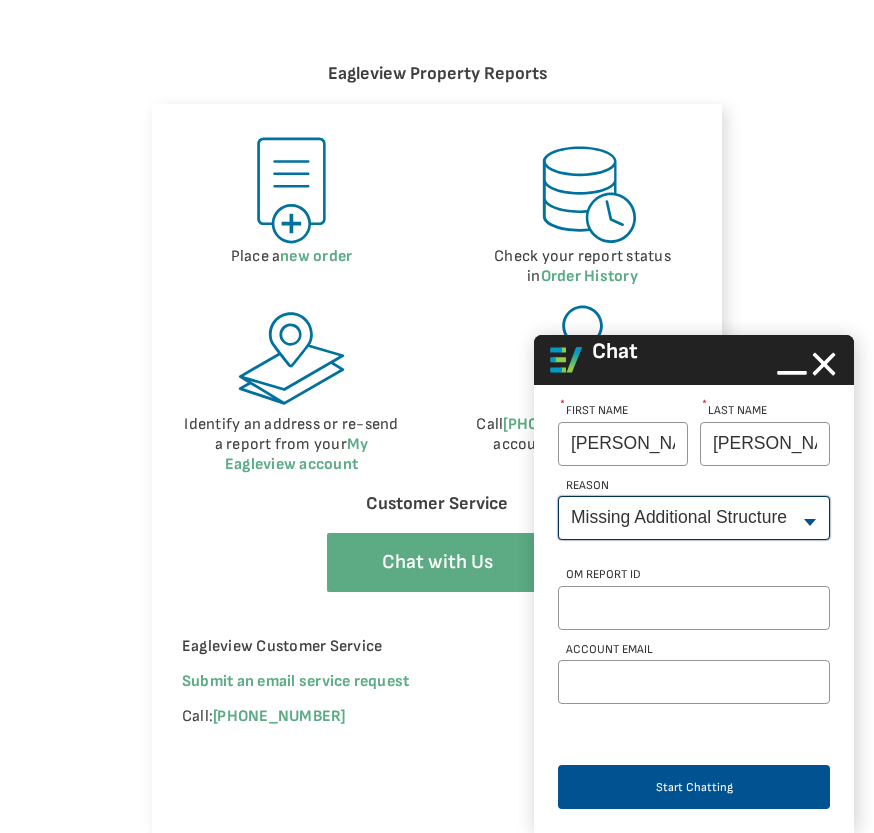 click on "--None-- Cancel Roof/Wall Report Document Request Invoice Request Missing Additional Structure Password Reset Pricing Question Refund Request Roof/Wall Report Status Sitemap Request Update Roof/Wall Report Address Wrong House on Report Xactimate Other Reason Xactimate Integration" at bounding box center [694, 518] 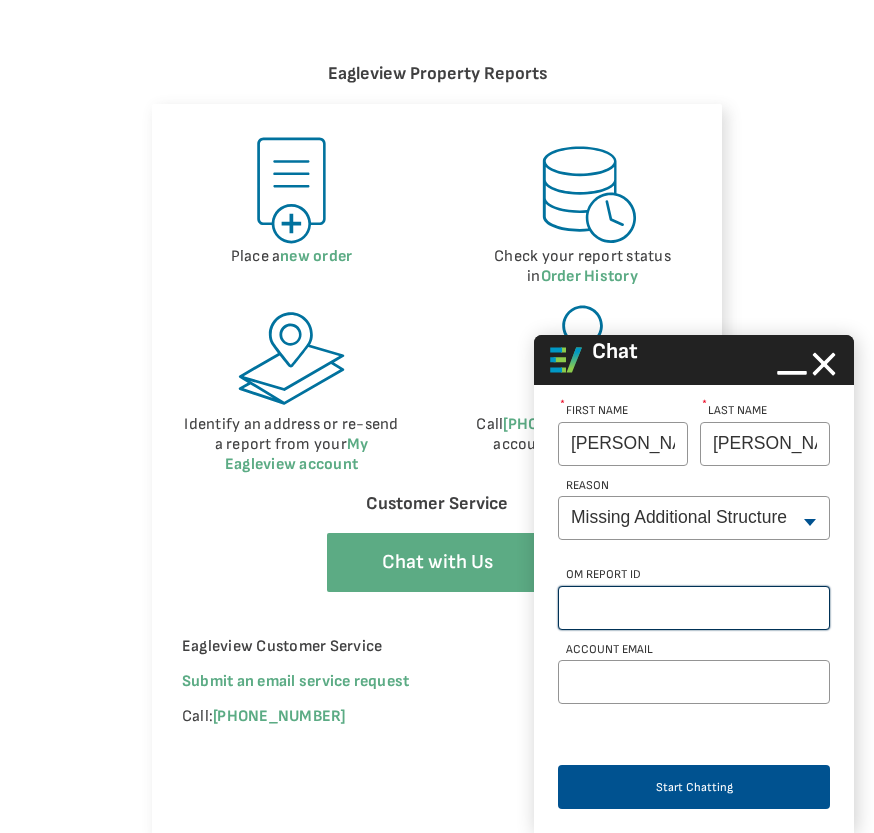 click on "OM Report Id" at bounding box center [694, 608] 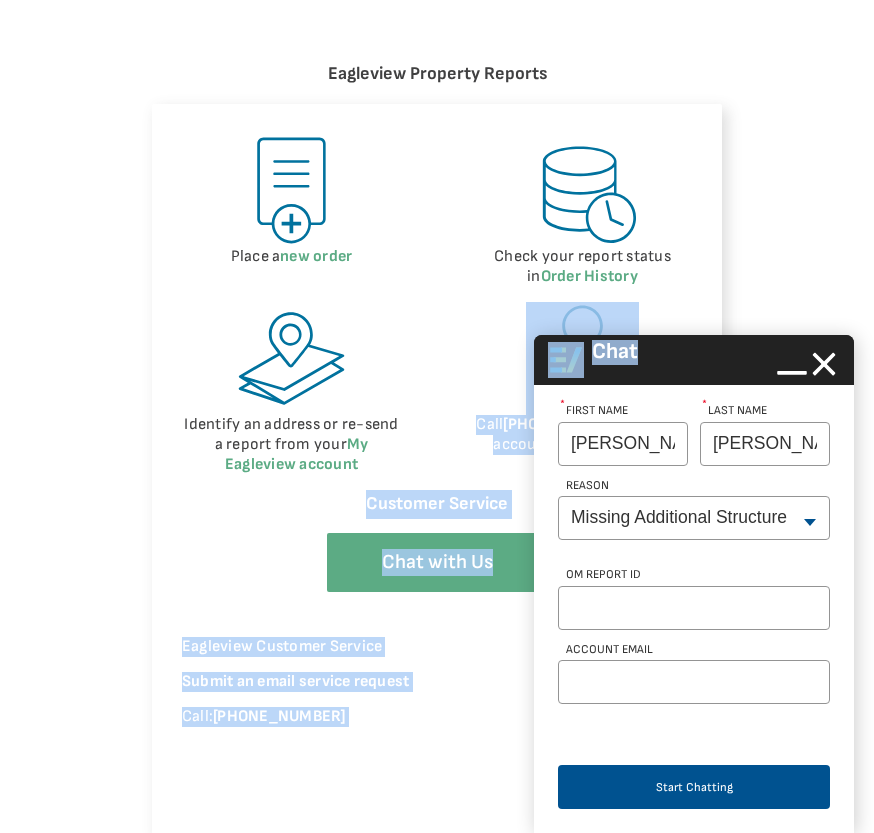 drag, startPoint x: 668, startPoint y: 354, endPoint x: 1020, endPoint y: 361, distance: 352.0696 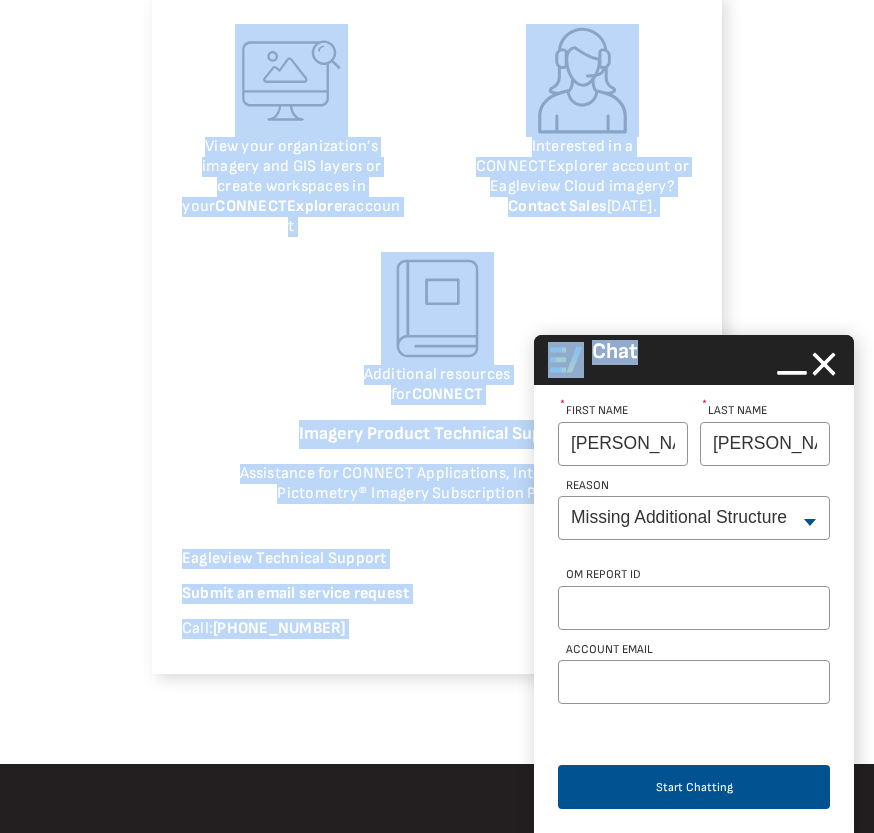 scroll, scrollTop: 2400, scrollLeft: 0, axis: vertical 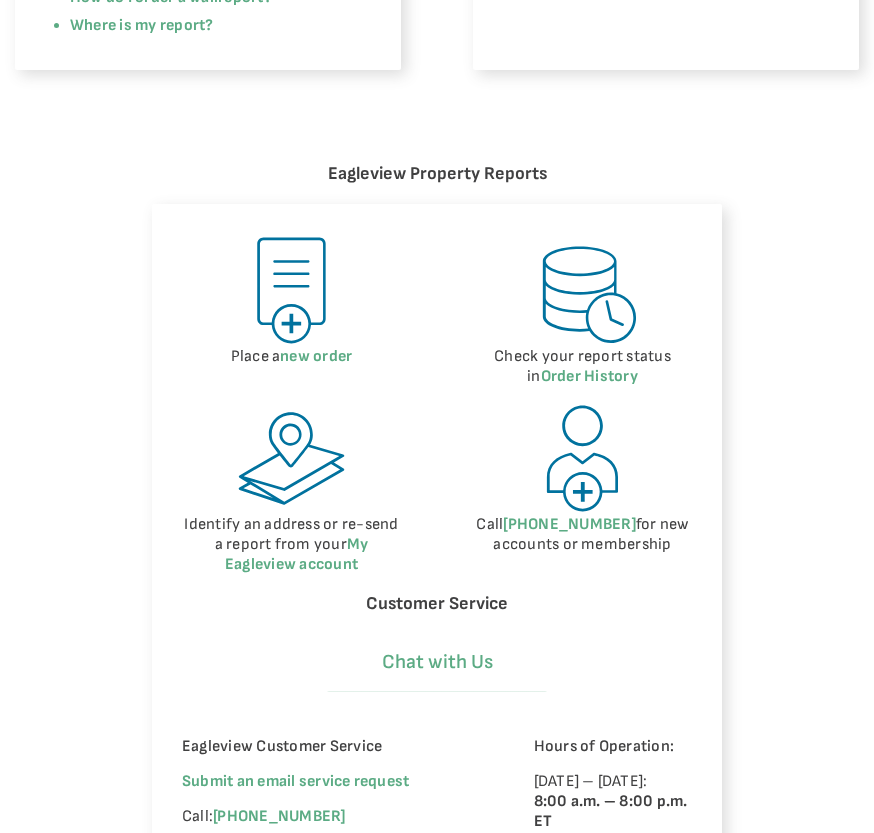 click on "Chat with Us" at bounding box center (437, 662) 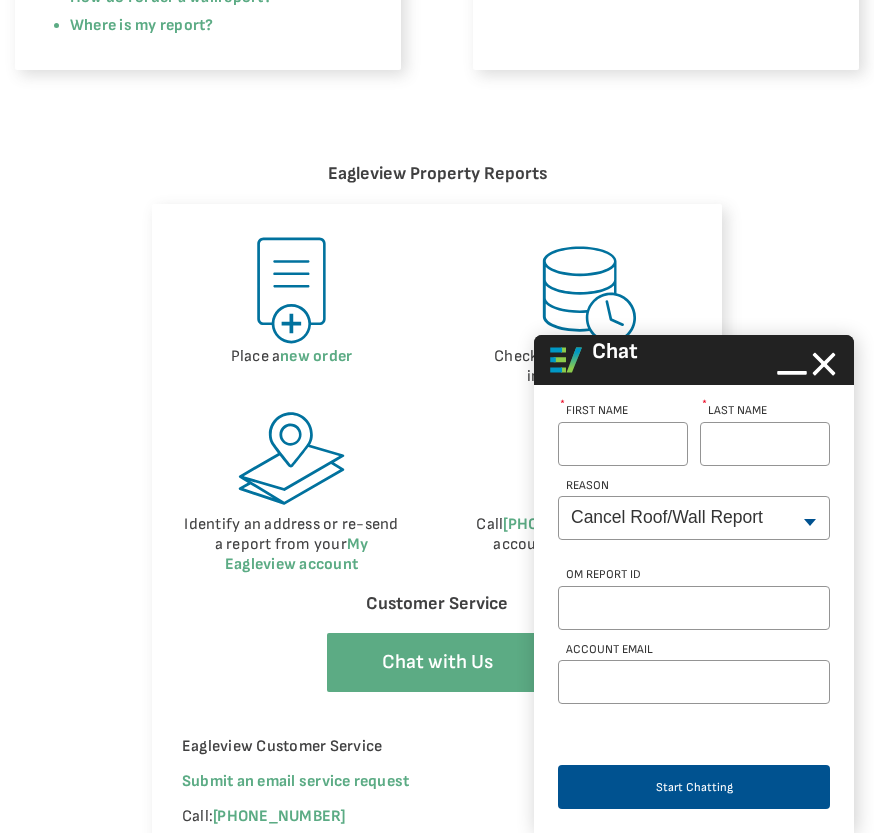 click on "First Name *" at bounding box center [623, 444] 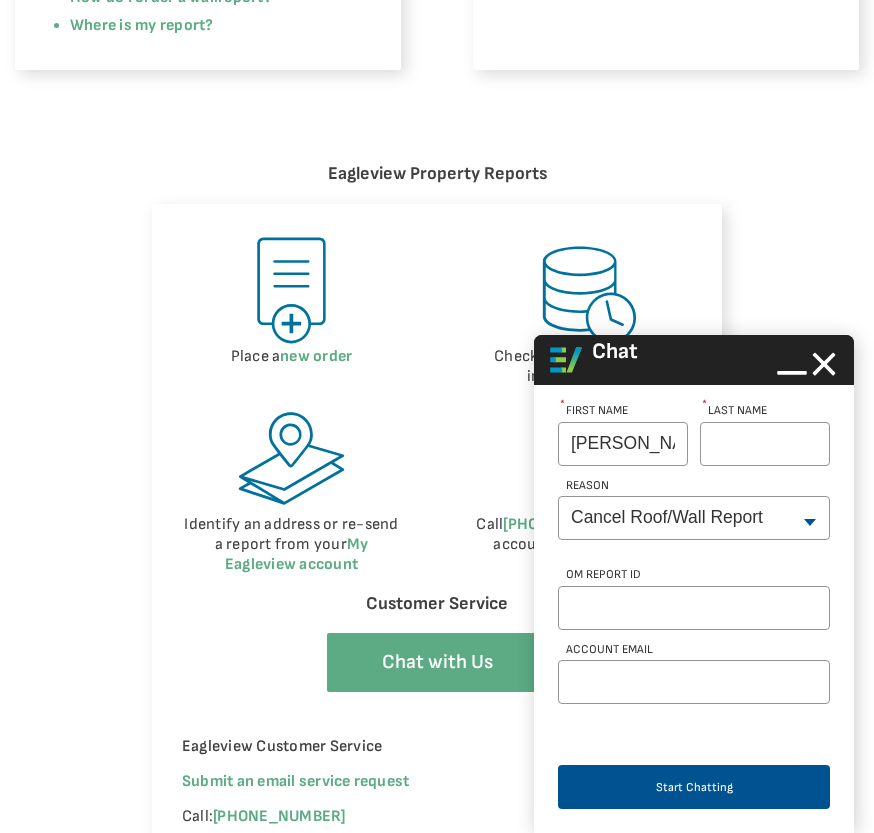 type on "[PERSON_NAME]" 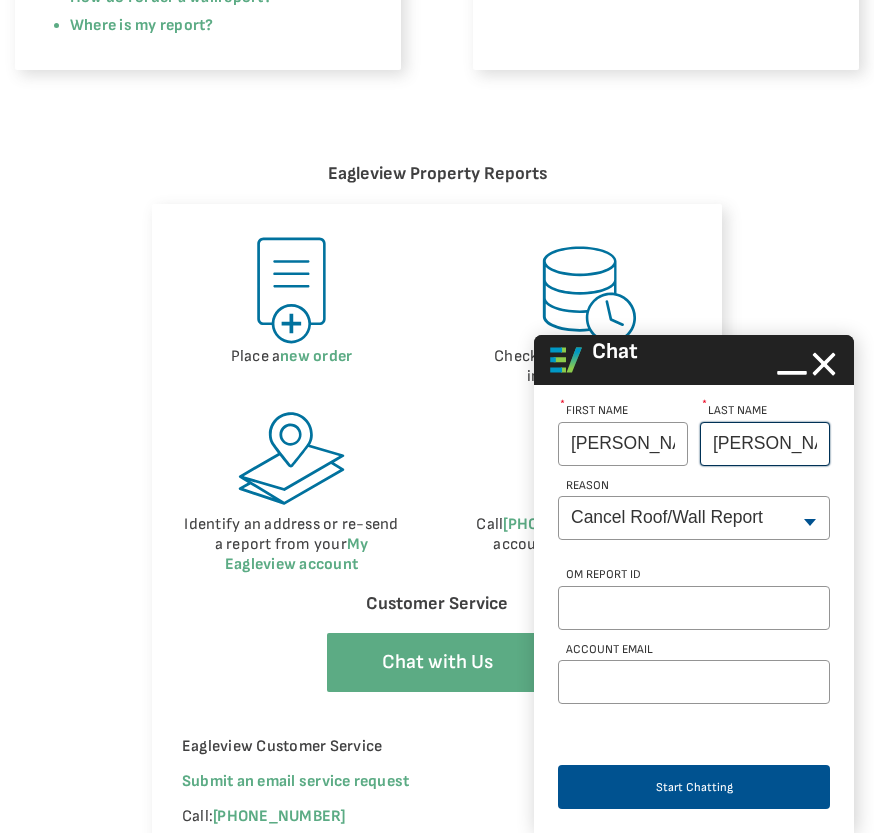 type on "[PERSON_NAME]" 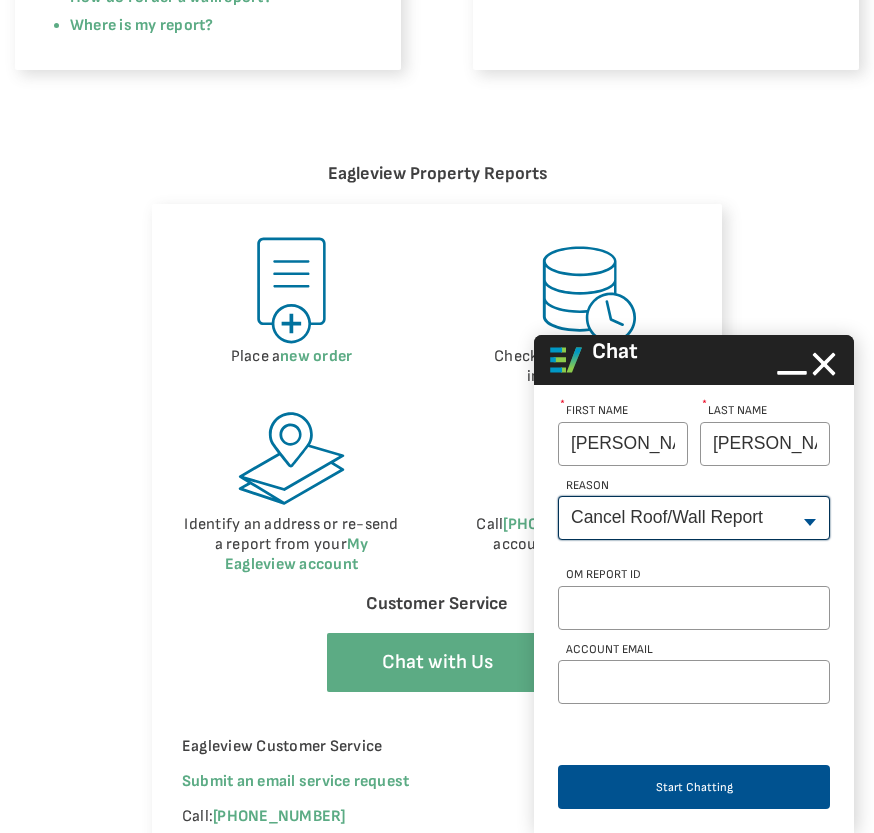click on "--None-- Cancel Roof/Wall Report Document Request Invoice Request Missing Additional Structure Password Reset Pricing Question Refund Request Roof/Wall Report Status Sitemap Request Update Roof/Wall Report Address Wrong House on Report Xactimate Other Reason Xactimate Integration" at bounding box center (694, 518) 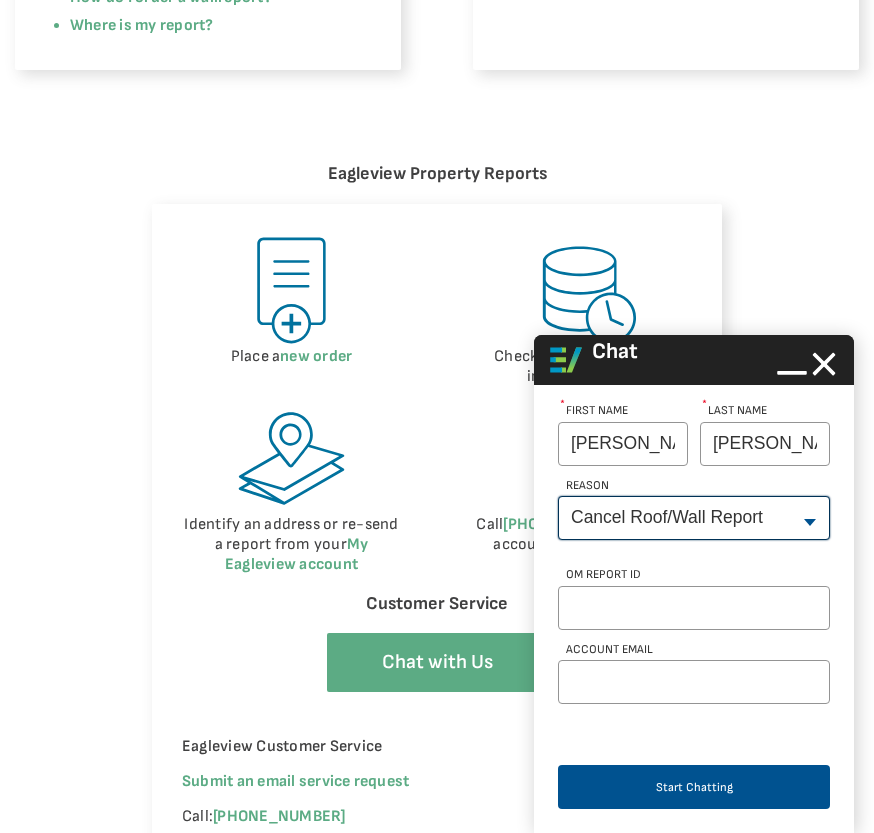 select on "Missing_Additional_Struct" 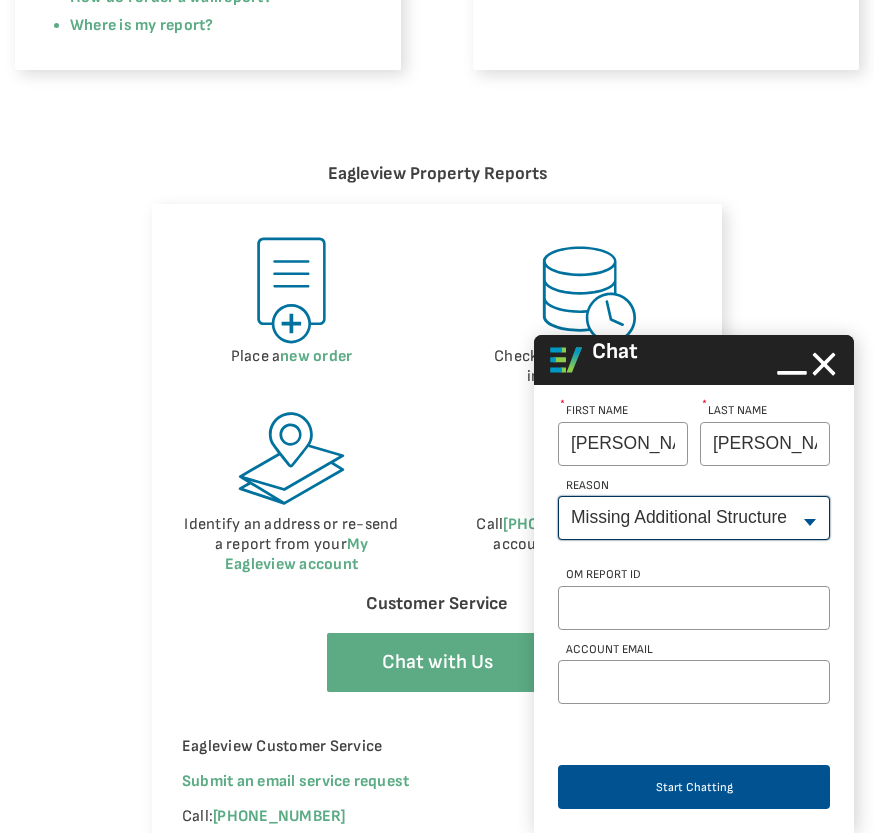 click on "--None-- Cancel Roof/Wall Report Document Request Invoice Request Missing Additional Structure Password Reset Pricing Question Refund Request Roof/Wall Report Status Sitemap Request Update Roof/Wall Report Address Wrong House on Report Xactimate Other Reason Xactimate Integration" at bounding box center [694, 518] 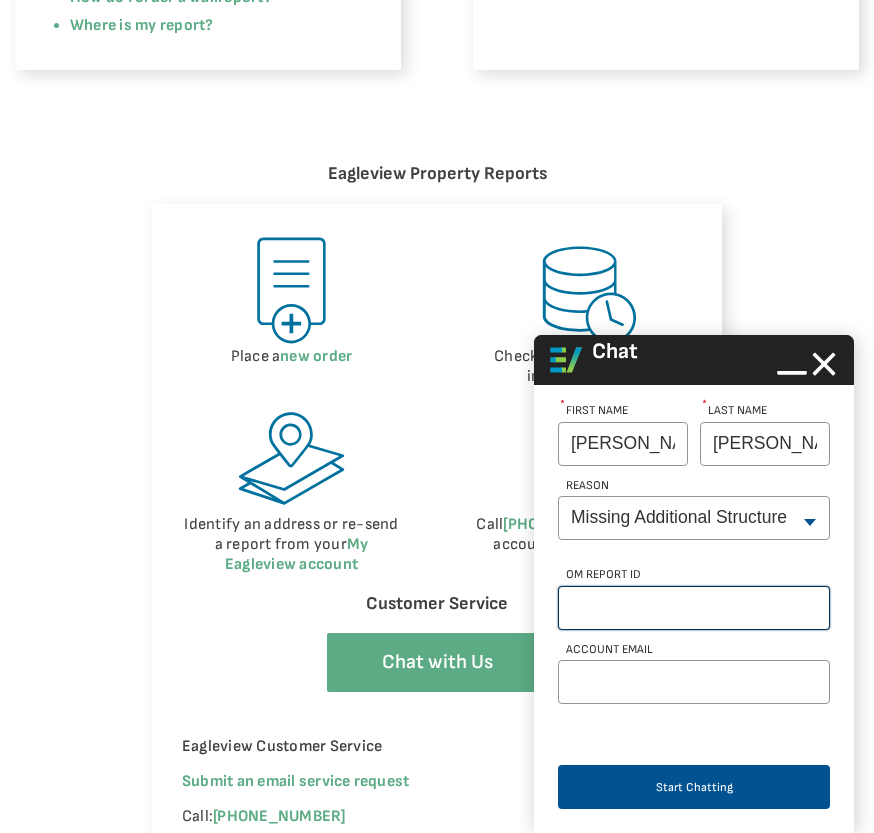 click on "OM Report Id" at bounding box center (694, 608) 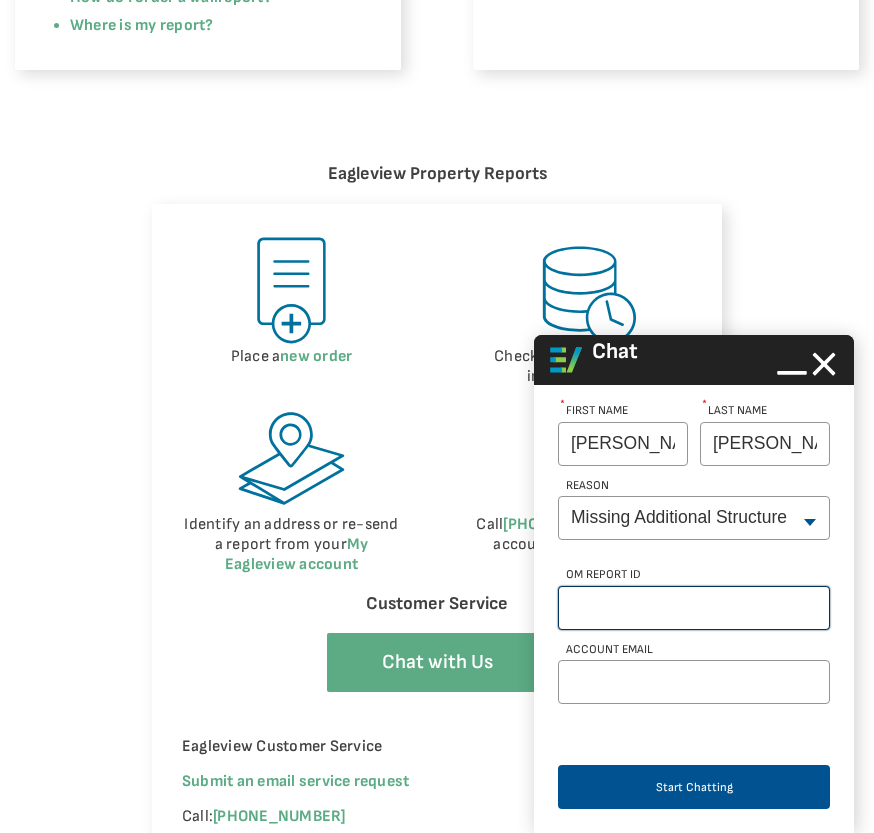 paste on "66307390" 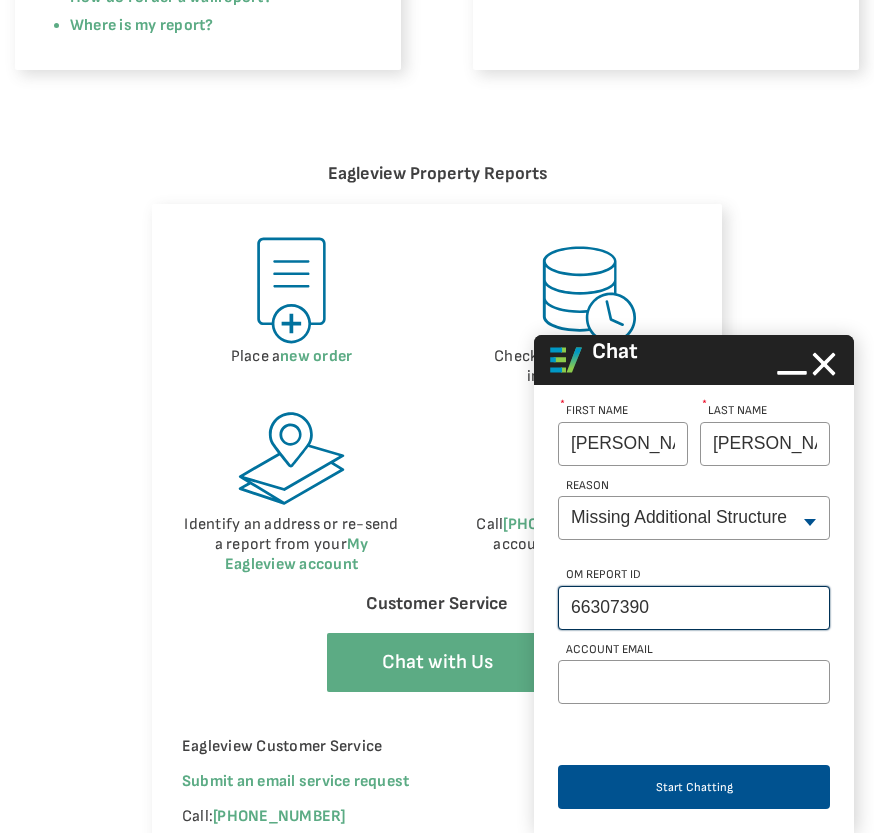 type on "66307390" 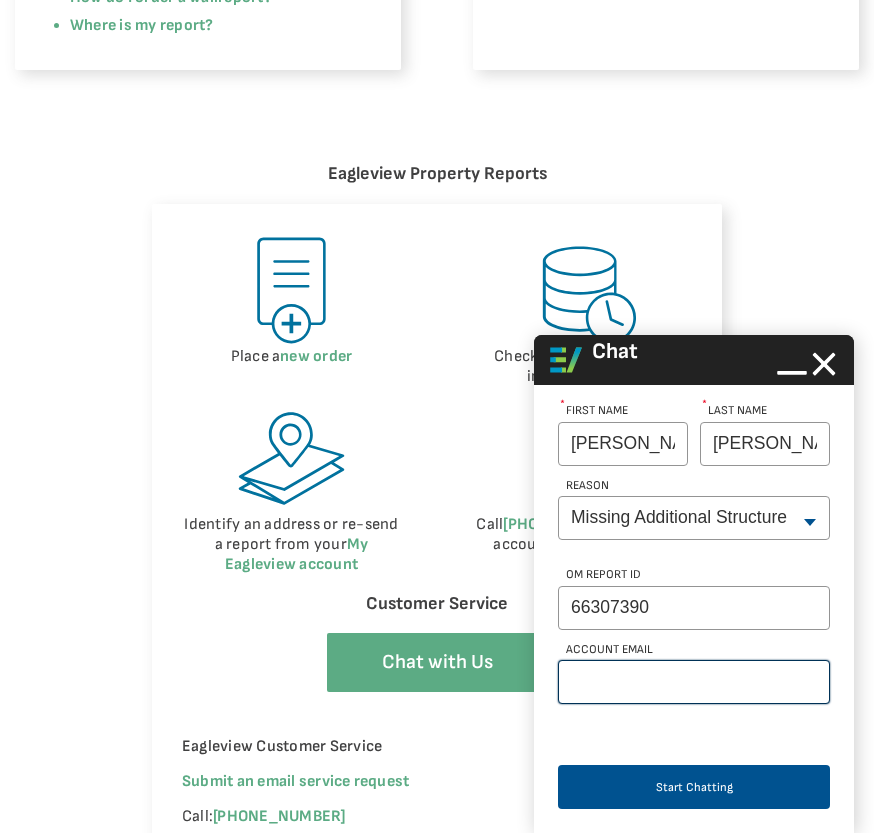 click on "Account Email" at bounding box center [694, 682] 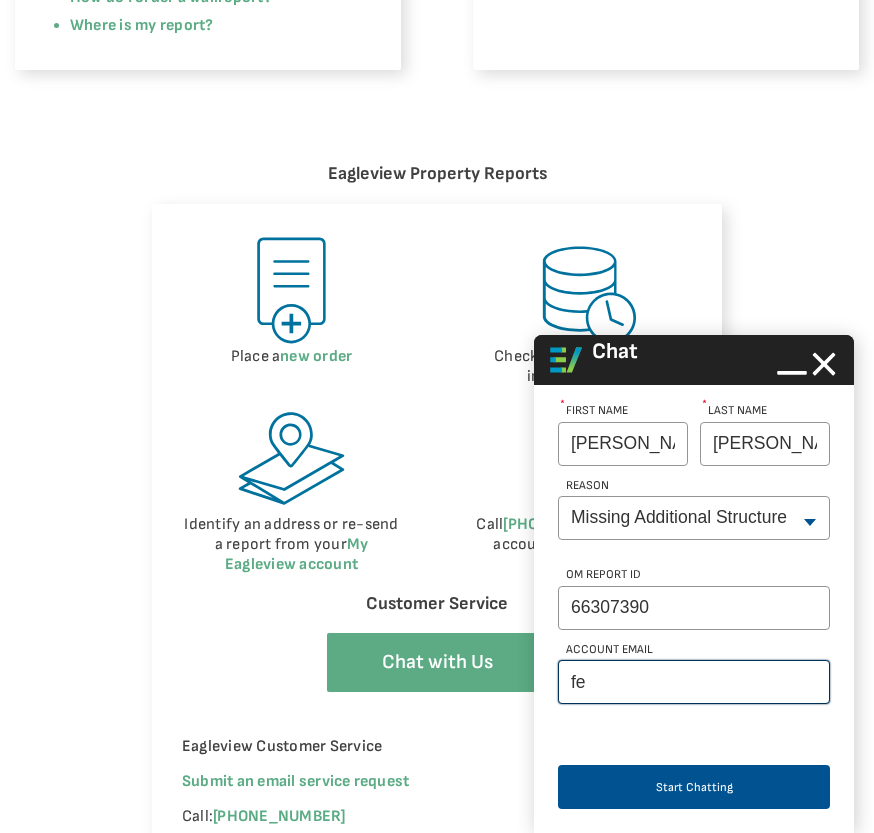 type on "f" 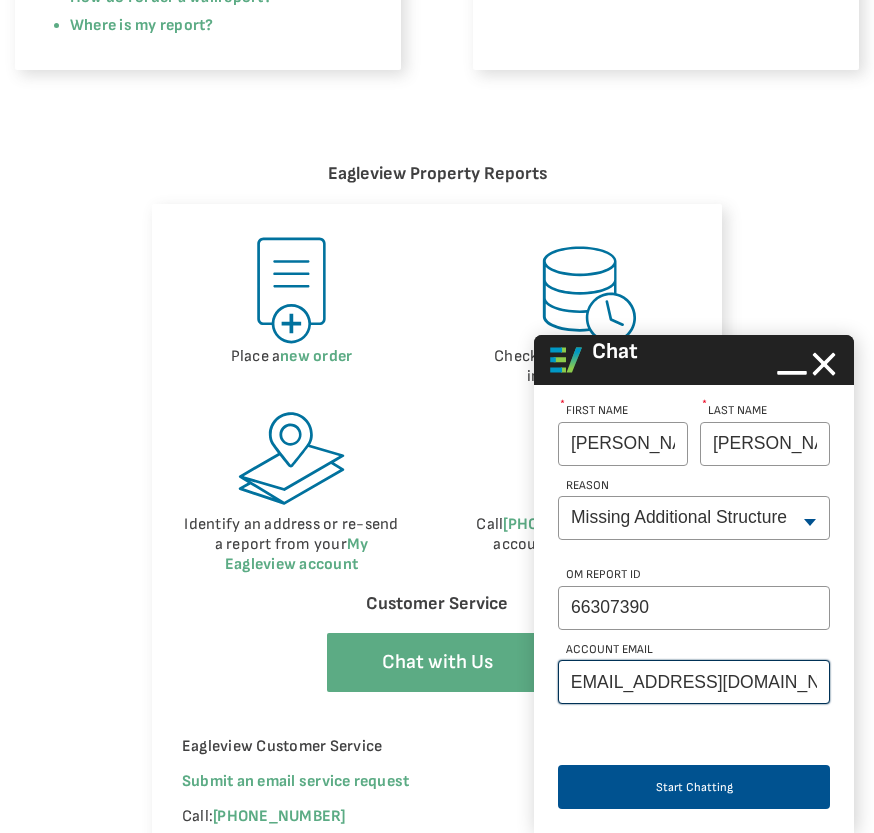 scroll, scrollTop: 0, scrollLeft: 29, axis: horizontal 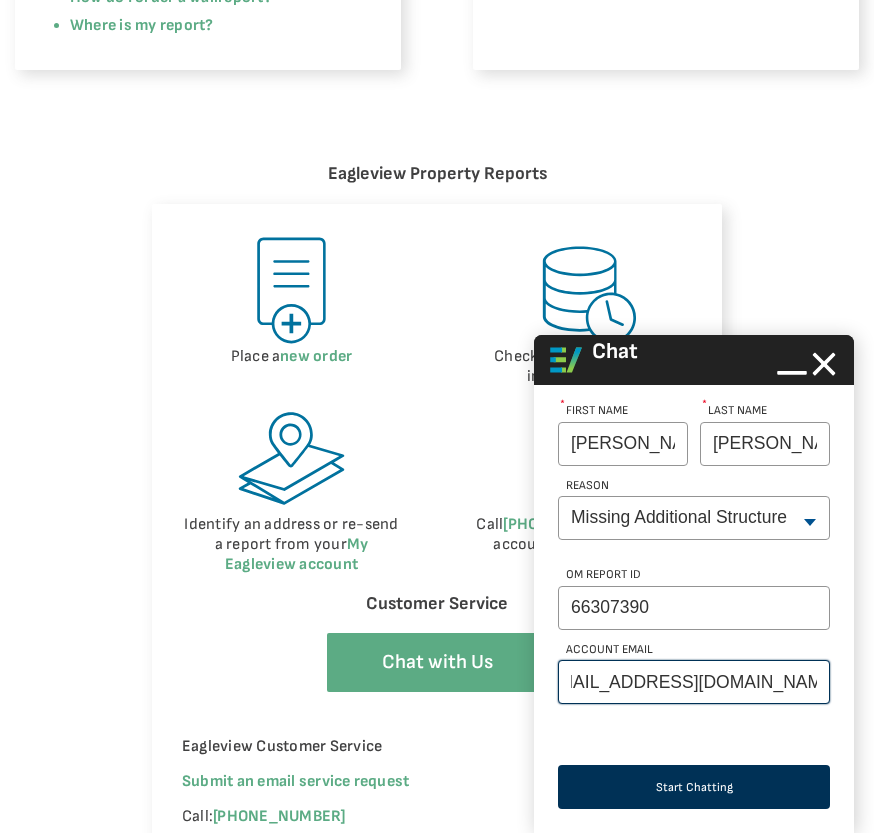 type on "[EMAIL_ADDRESS][DOMAIN_NAME]" 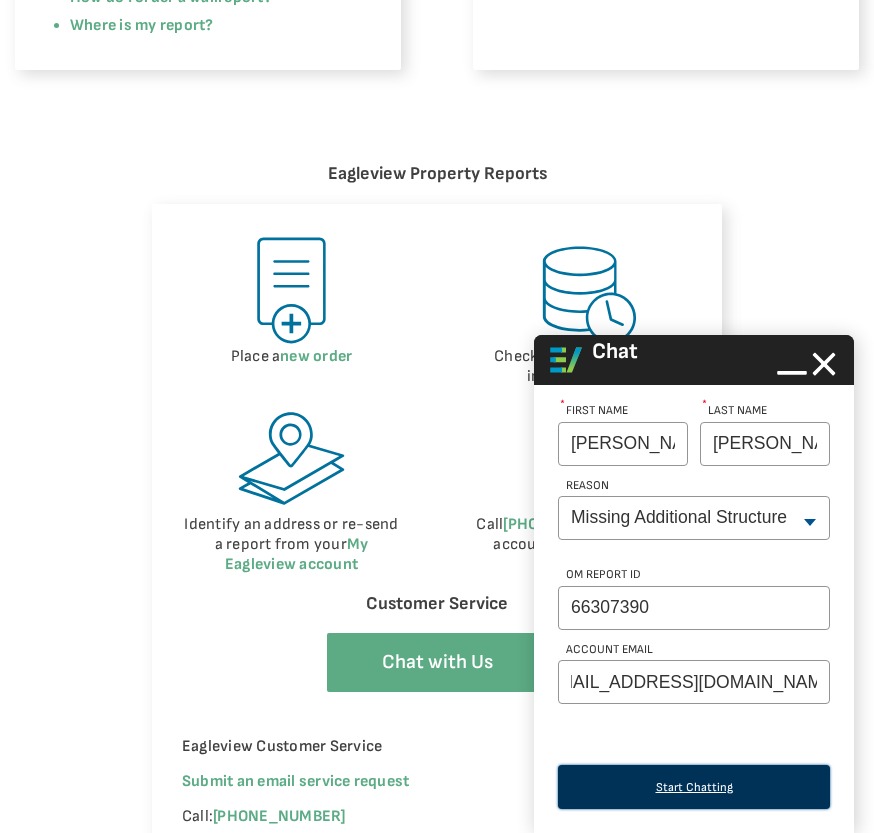 click on "Start Chatting" at bounding box center (694, 787) 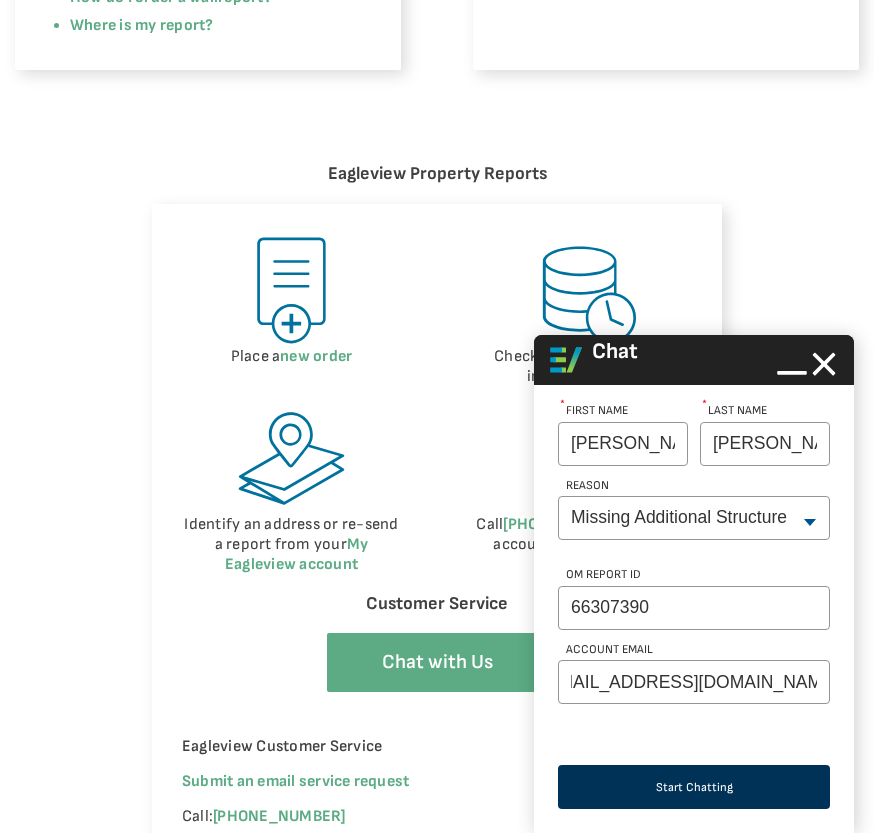 scroll, scrollTop: 0, scrollLeft: 0, axis: both 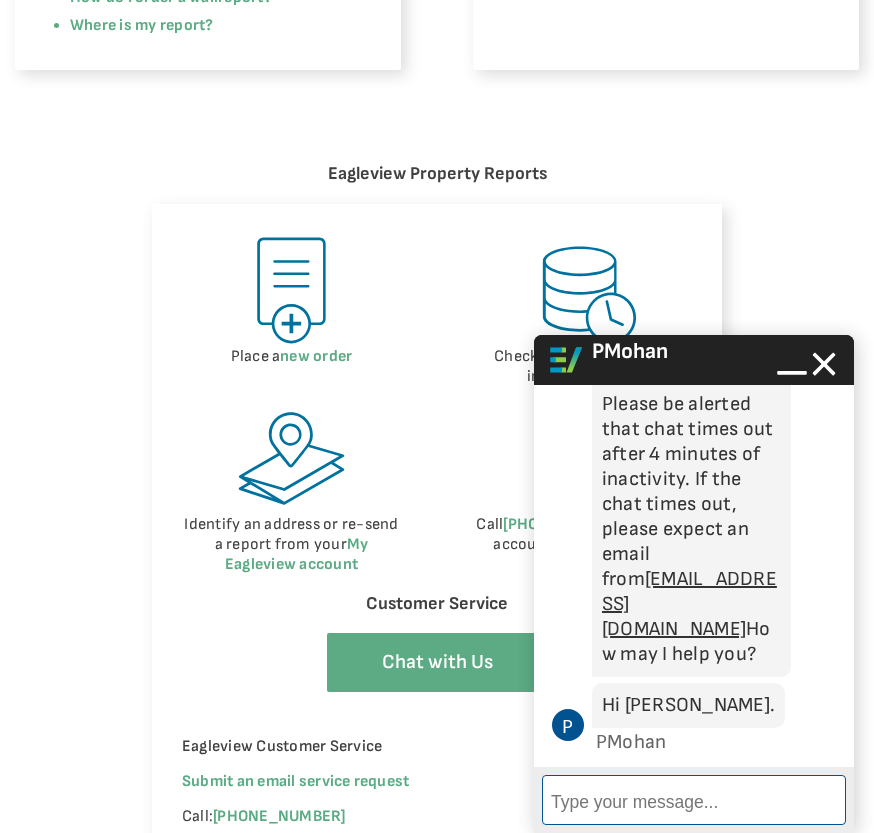 click on "Enter Message" at bounding box center [694, 800] 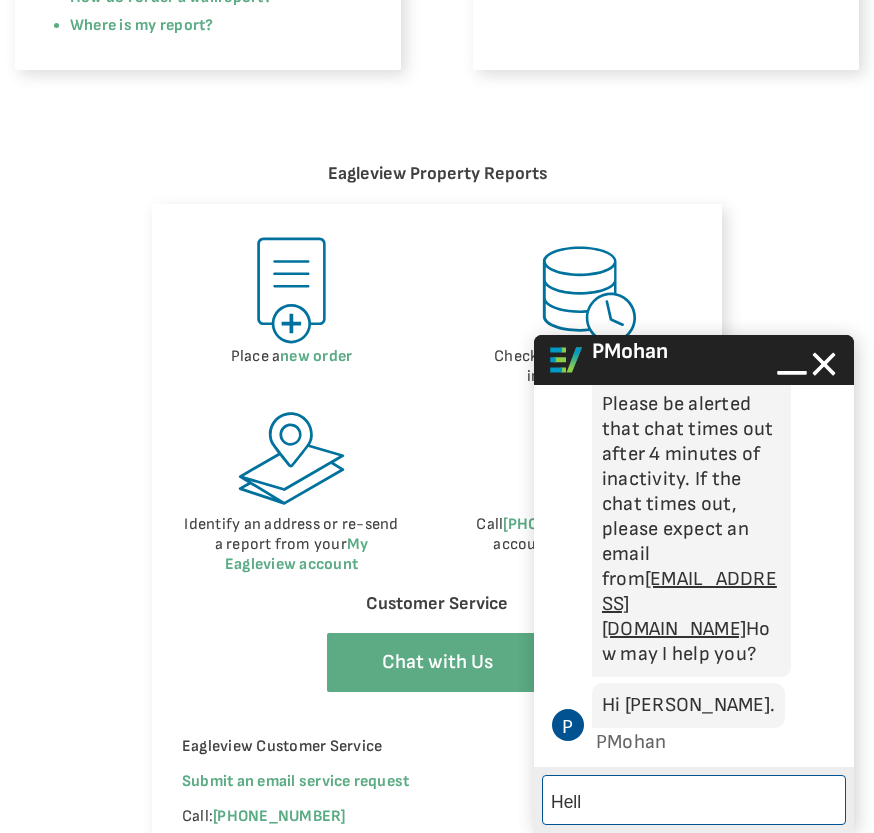 type on "Hello" 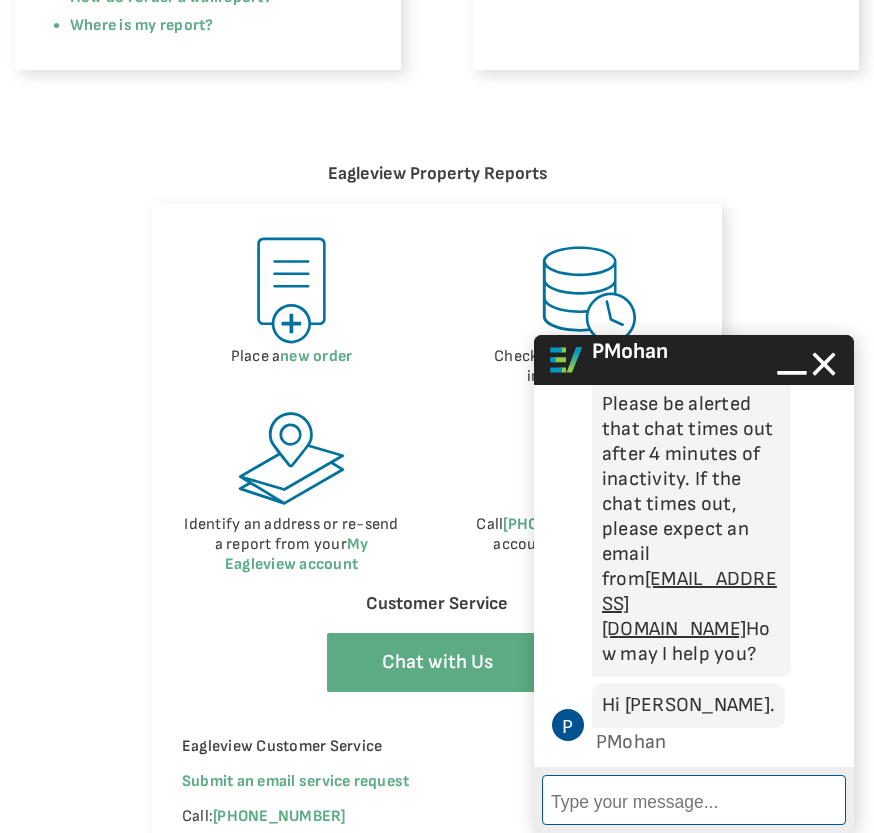 scroll, scrollTop: 489, scrollLeft: 0, axis: vertical 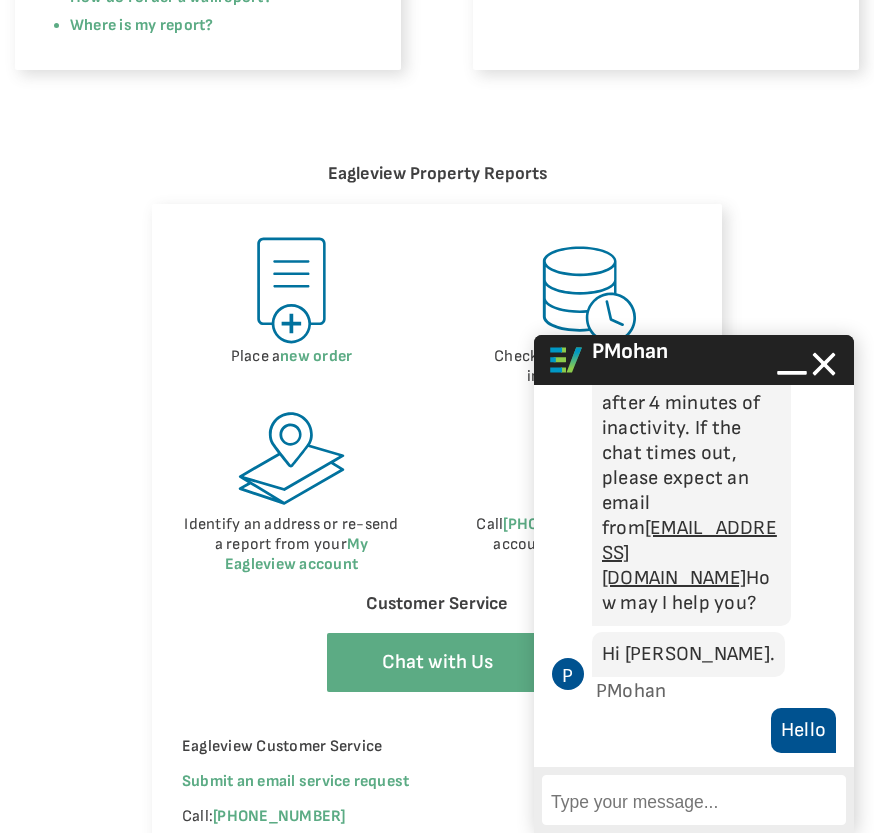 click on "Enter Message" at bounding box center [694, 800] 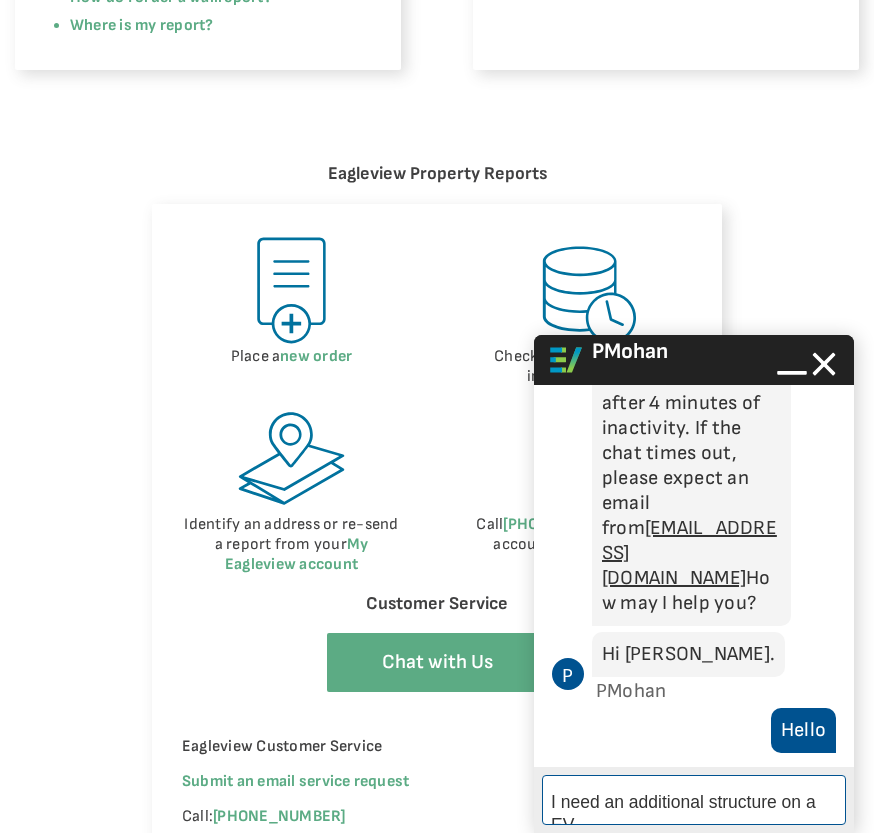 scroll, scrollTop: 493, scrollLeft: 0, axis: vertical 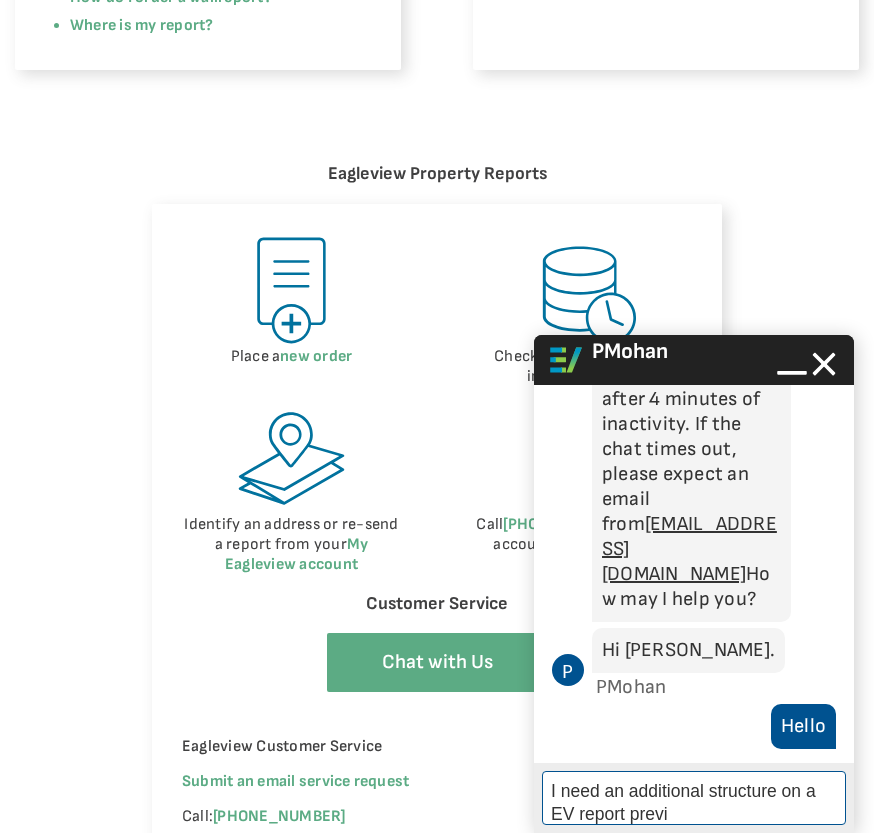 type on "I need an additional structure on a EV report previously submitted" 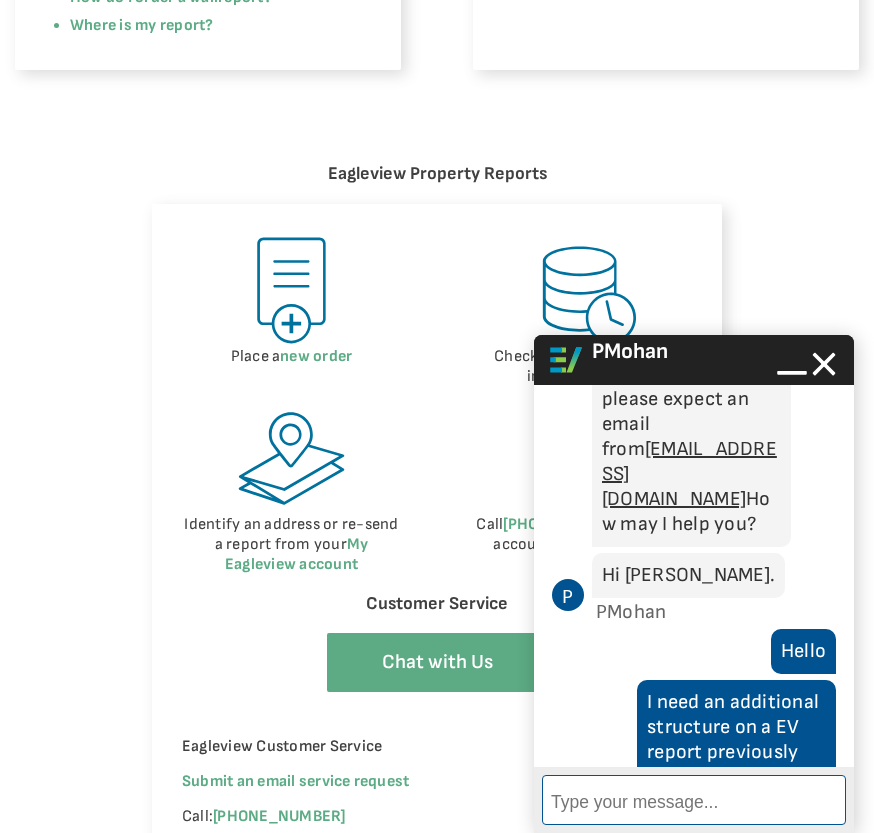 scroll, scrollTop: 640, scrollLeft: 0, axis: vertical 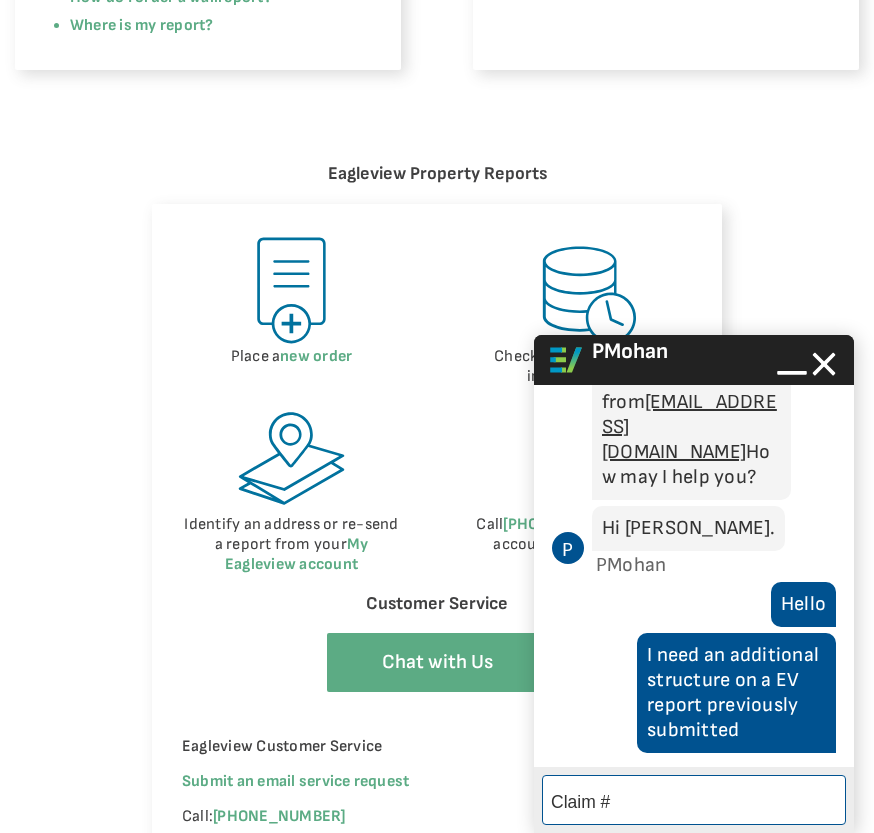 paste on "14-87G7-70W" 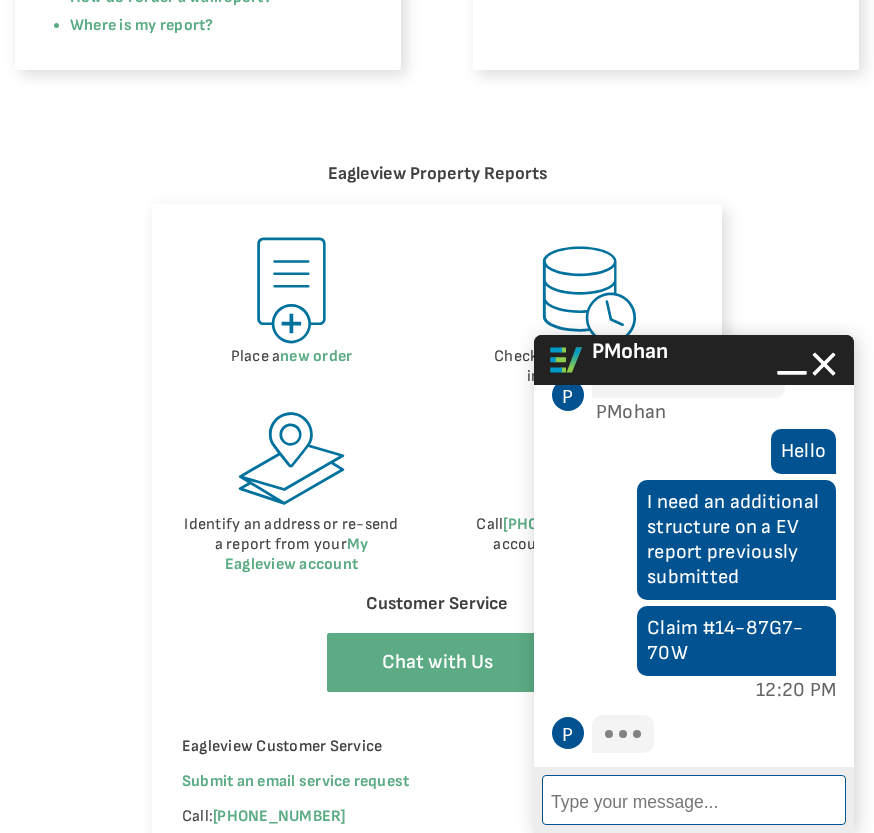 scroll, scrollTop: 942, scrollLeft: 0, axis: vertical 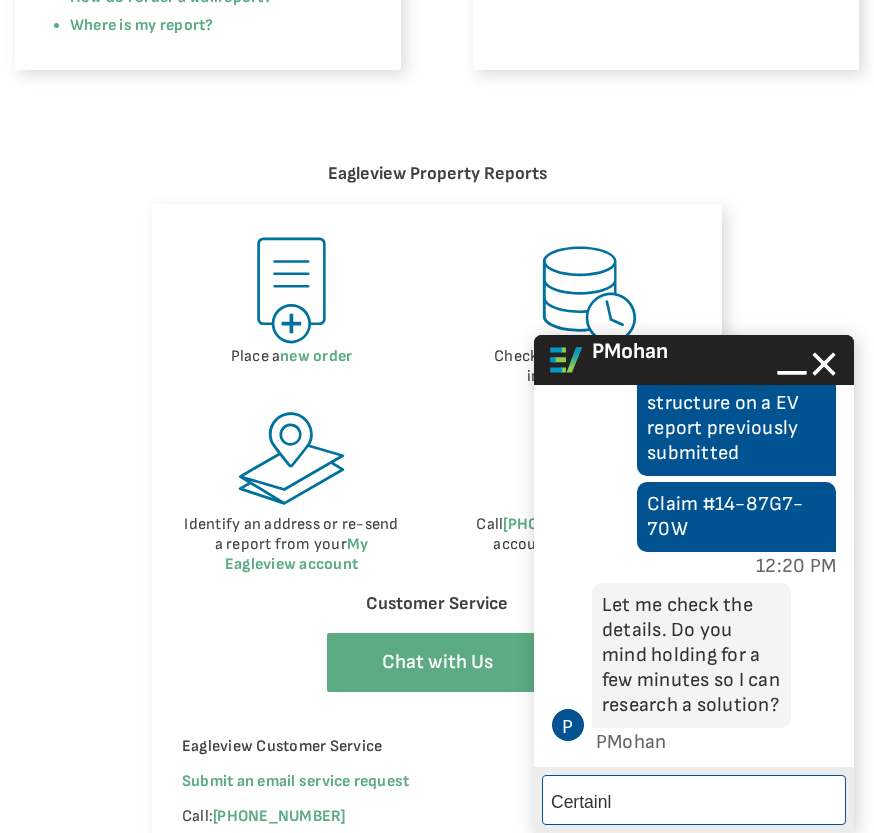 type on "Certainly" 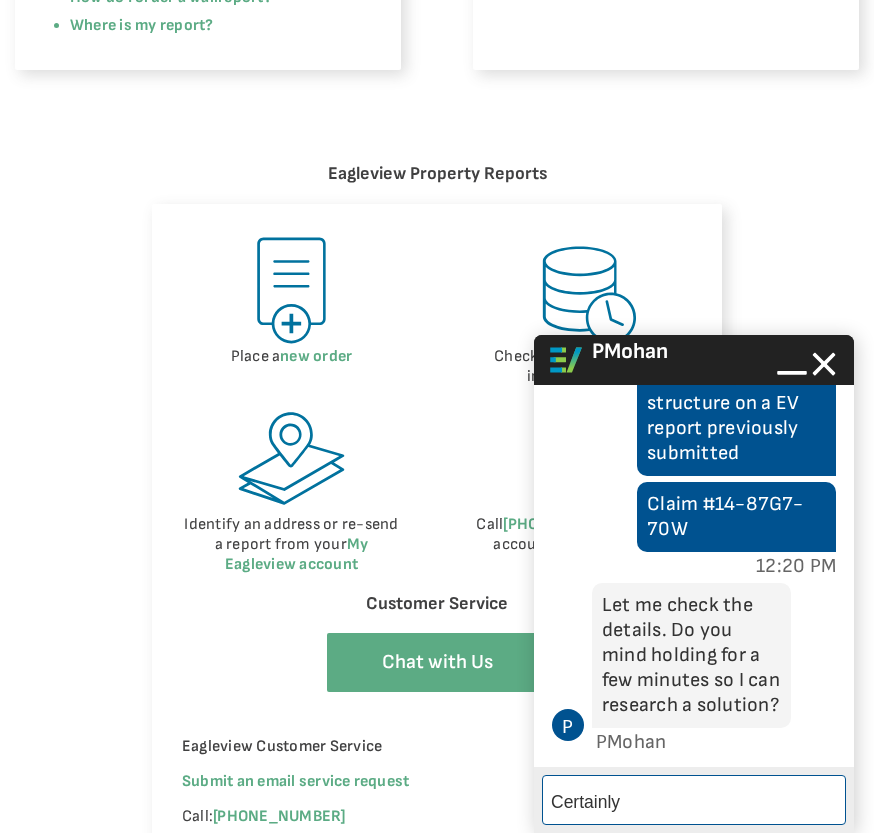 type 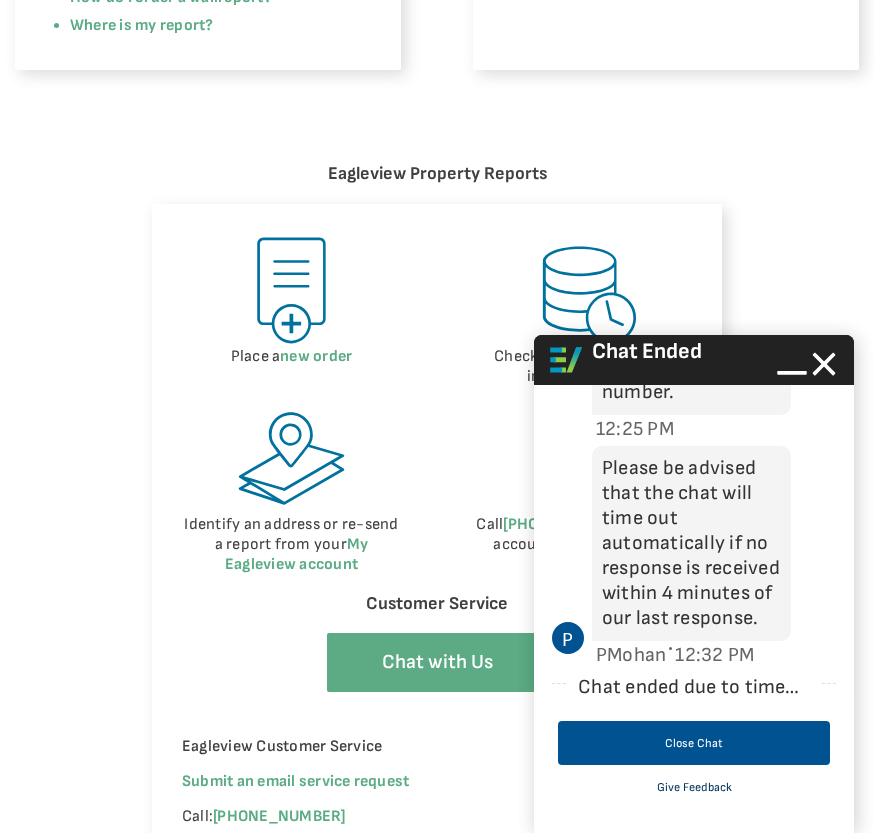 scroll, scrollTop: 1482, scrollLeft: 0, axis: vertical 